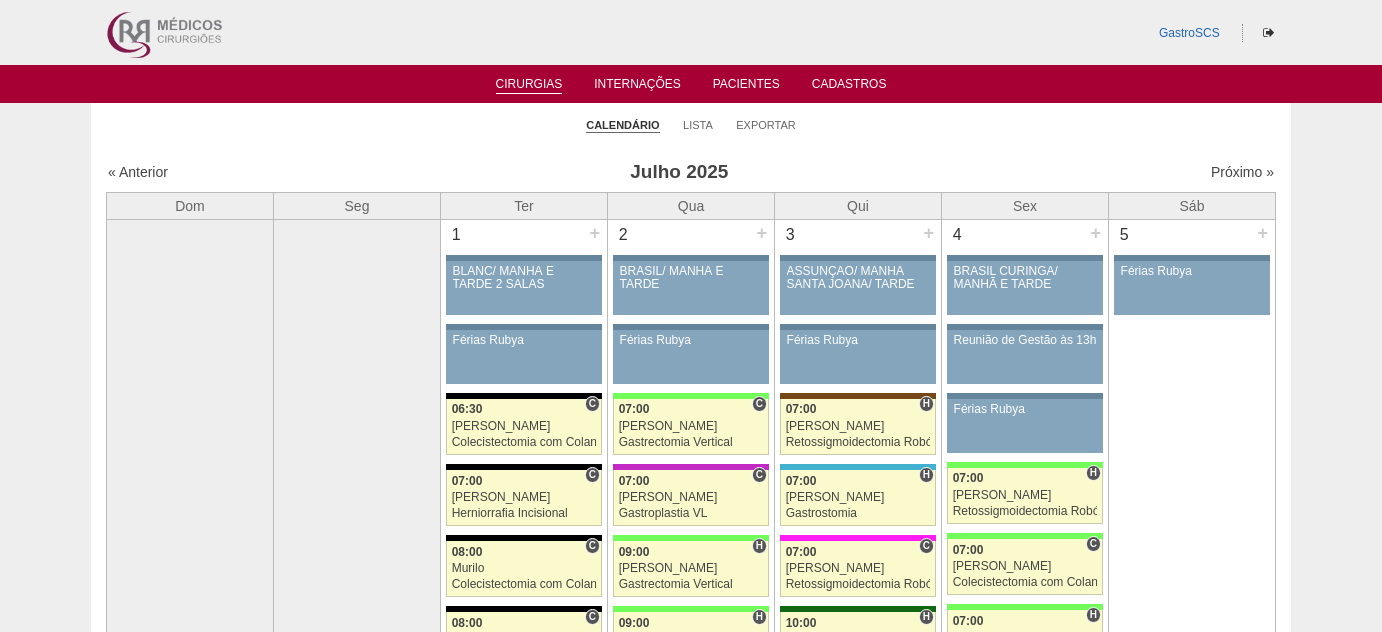 scroll, scrollTop: 0, scrollLeft: 0, axis: both 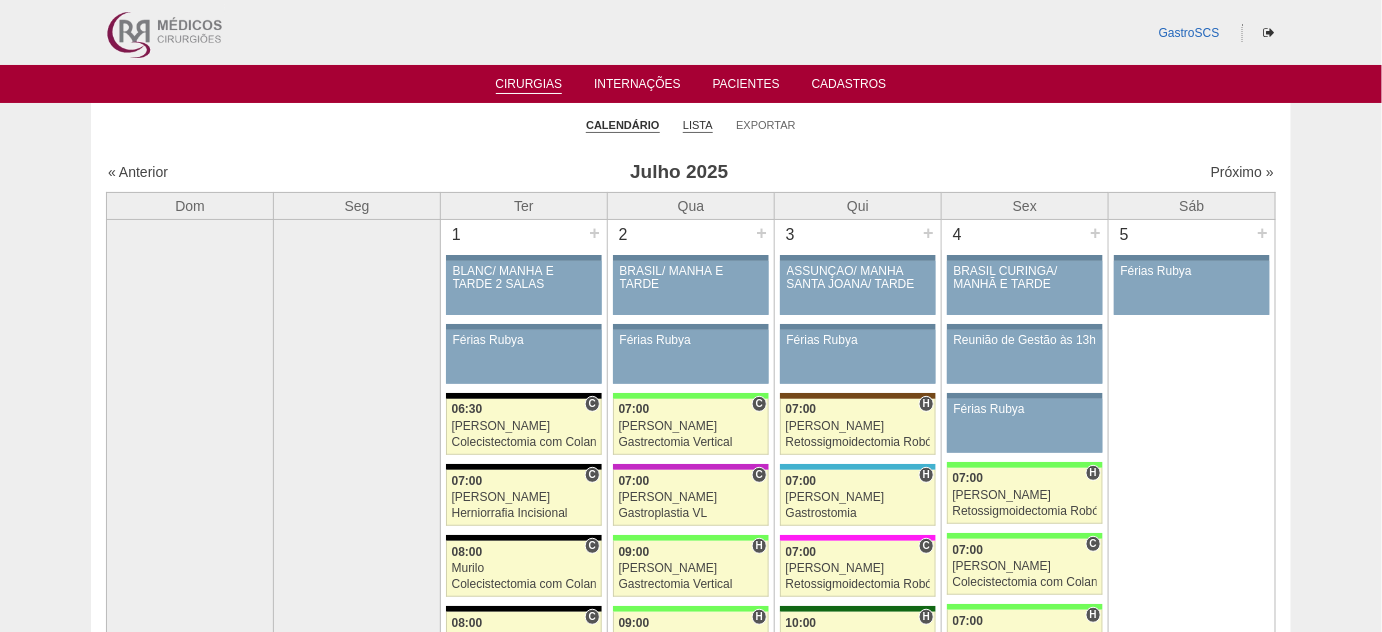 click on "Lista" at bounding box center [698, 125] 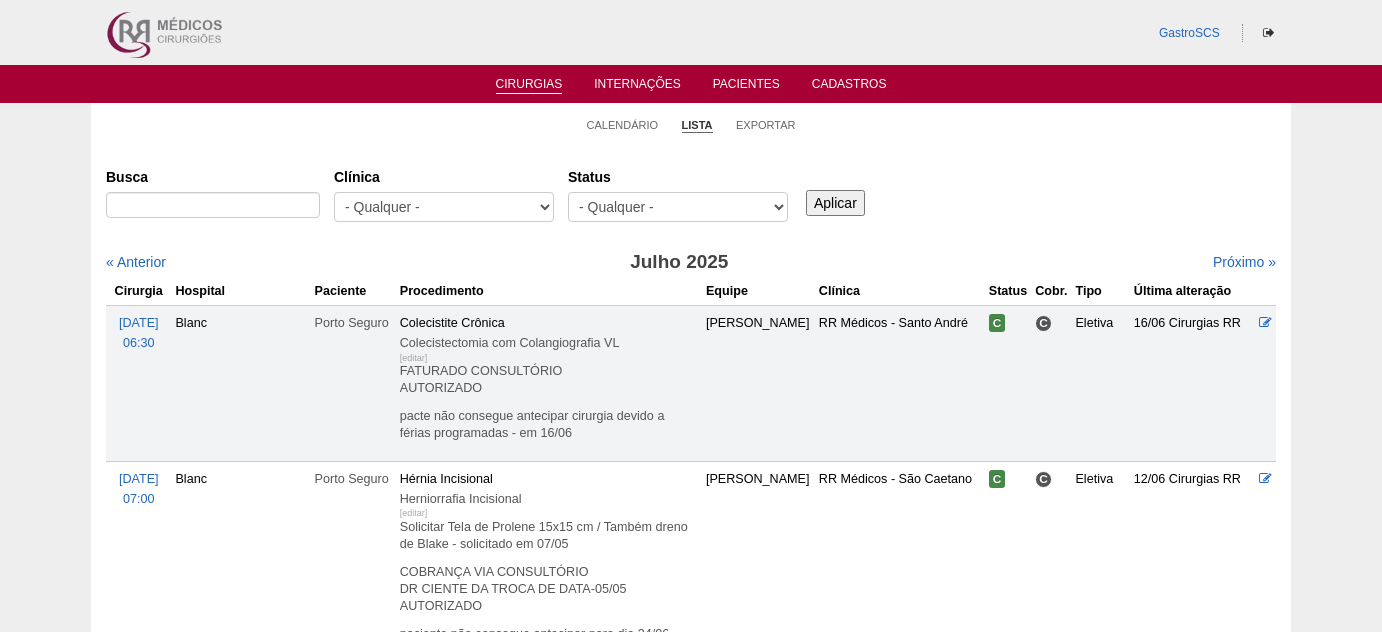 scroll, scrollTop: 0, scrollLeft: 0, axis: both 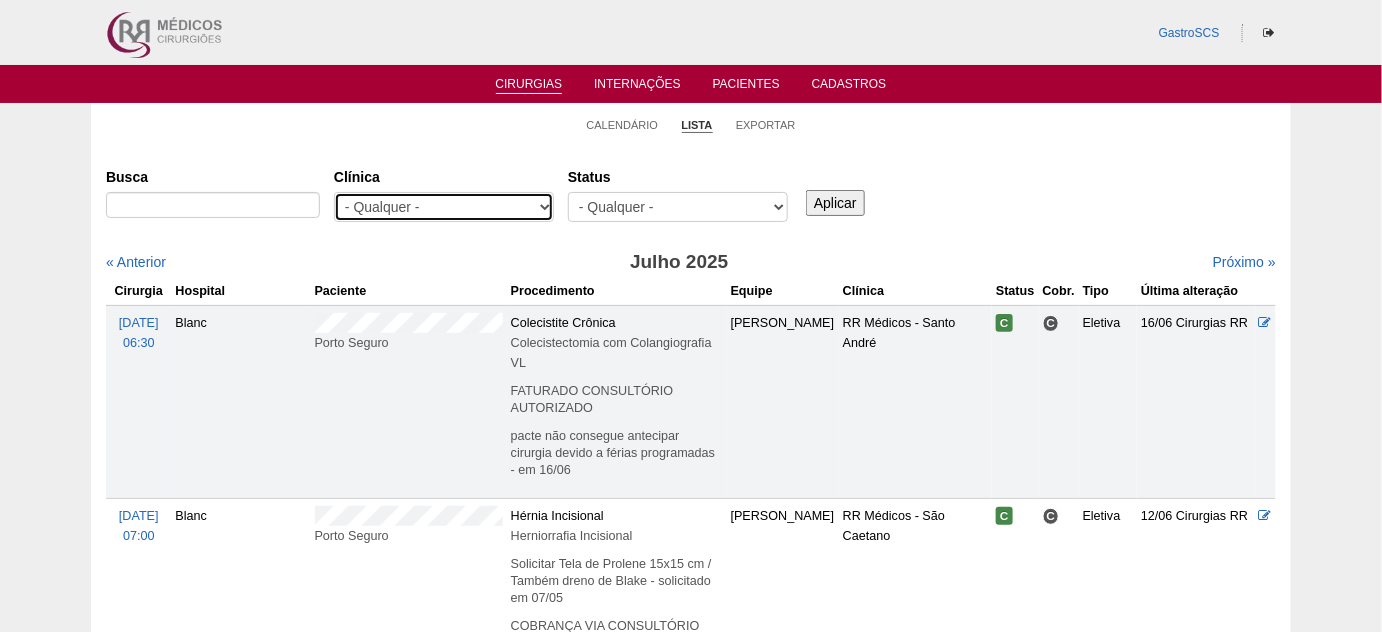 drag, startPoint x: 512, startPoint y: 195, endPoint x: 511, endPoint y: 210, distance: 15.033297 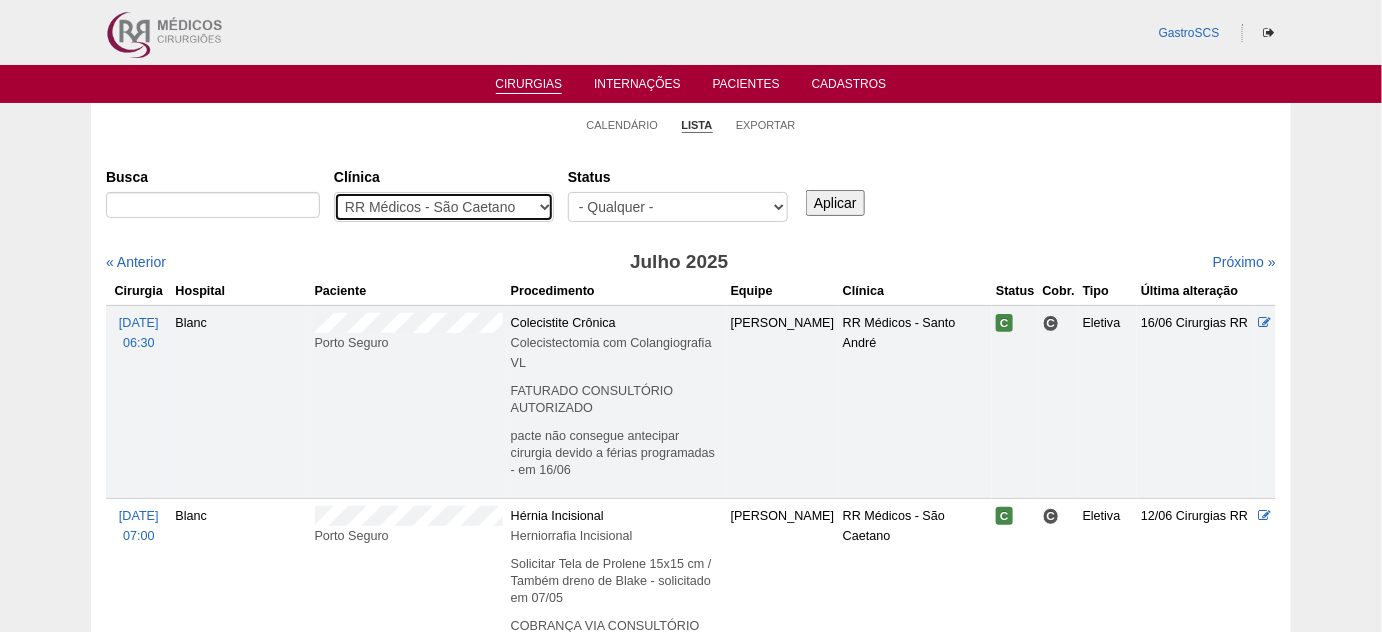click on "- Qualquer - 6R Alphaville Assunção Bartira Brasil Christovão da Gama Cruz Azul Ifor Neomater RR Médicos - Santo André RR Médicos - São Bernardo do Campo RR Médicos - São Caetano Santa Joana São Luiz SCS Vincit" at bounding box center (444, 207) 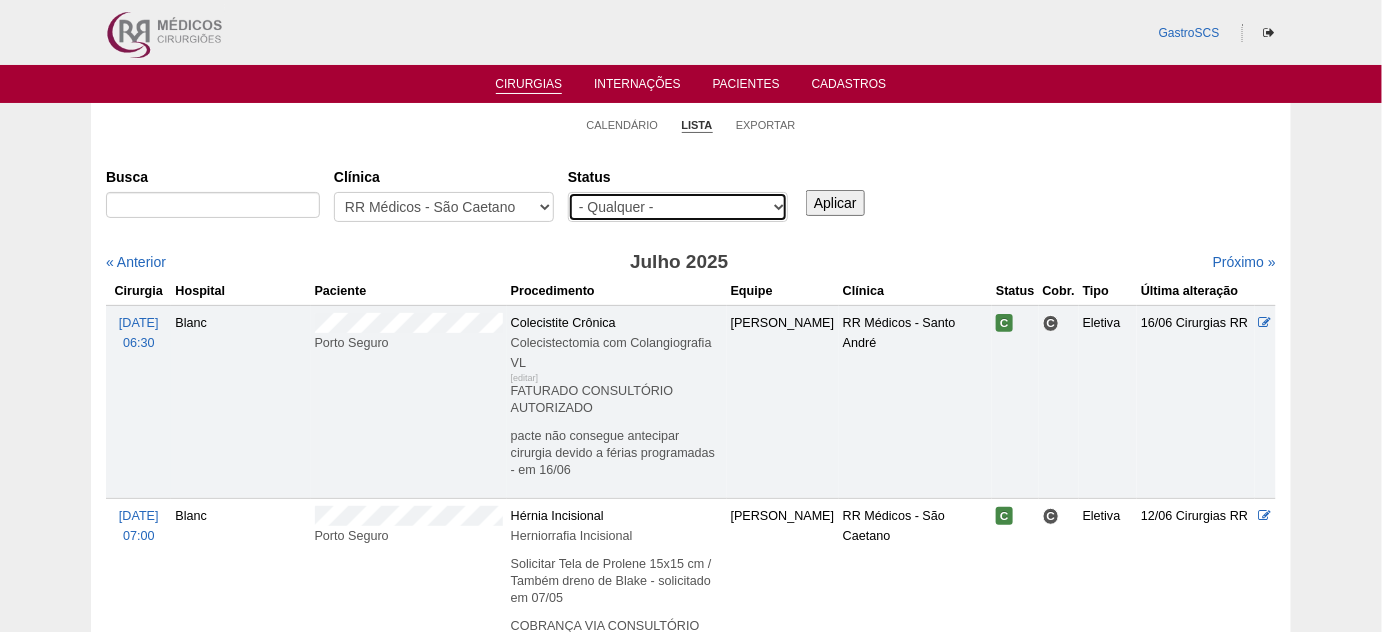 click on "- Qualquer - Reservada Confirmada Suspensa Cancelada" at bounding box center (678, 207) 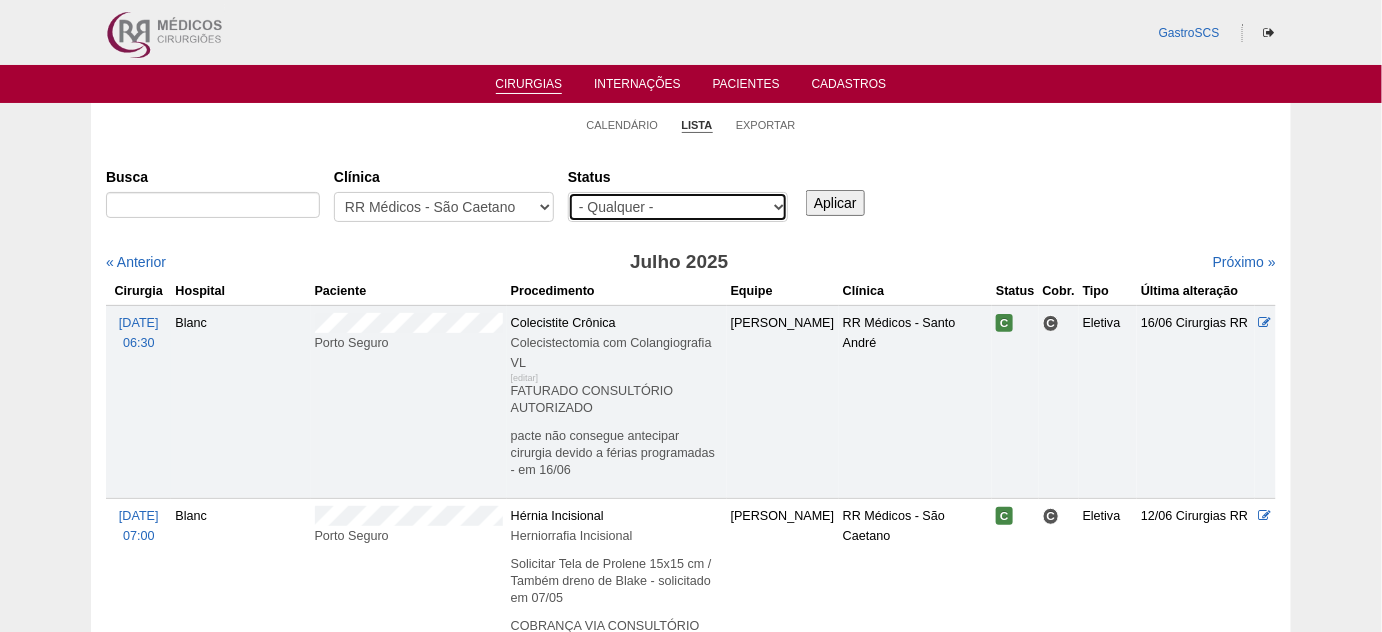 select on "conf" 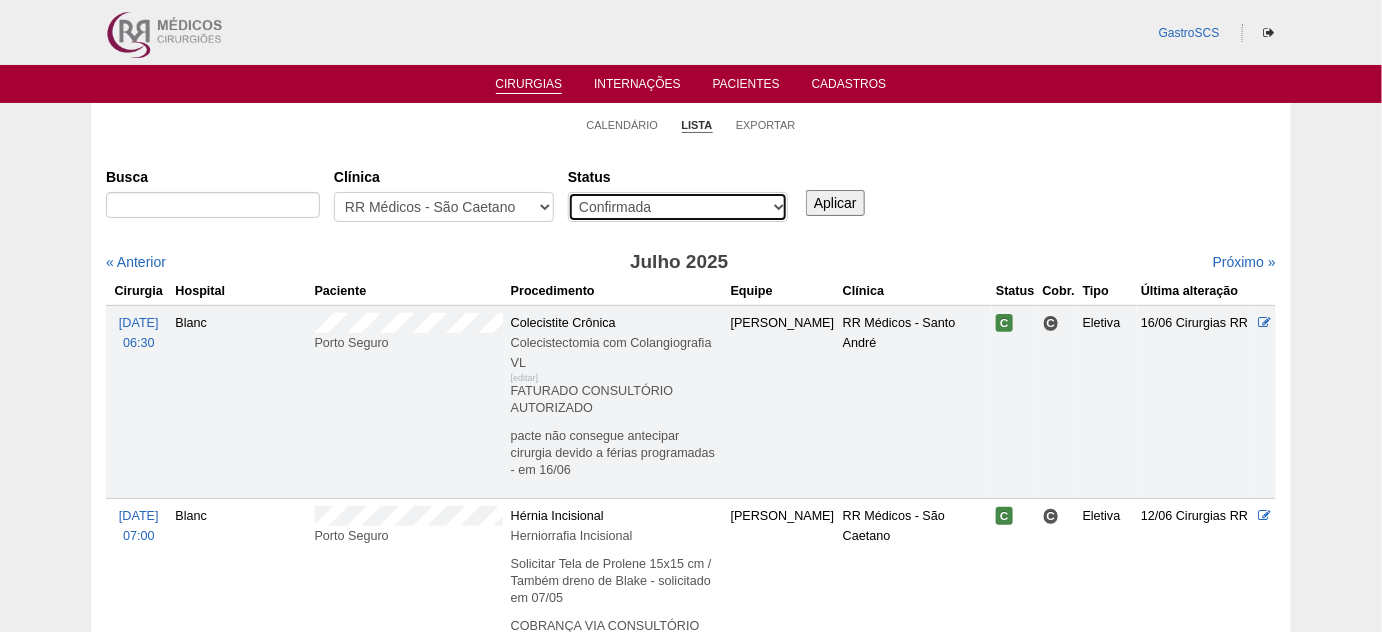 click on "- Qualquer - Reservada Confirmada Suspensa Cancelada" at bounding box center (678, 207) 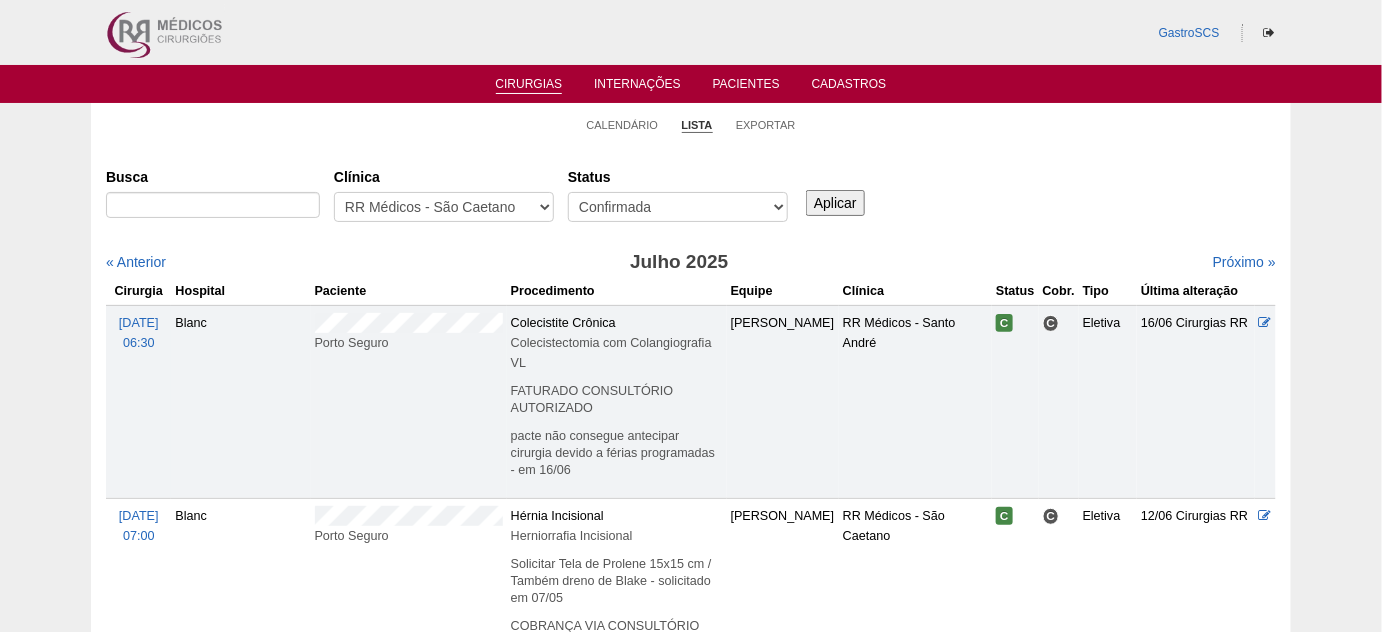 click on "Aplicar" at bounding box center [835, 203] 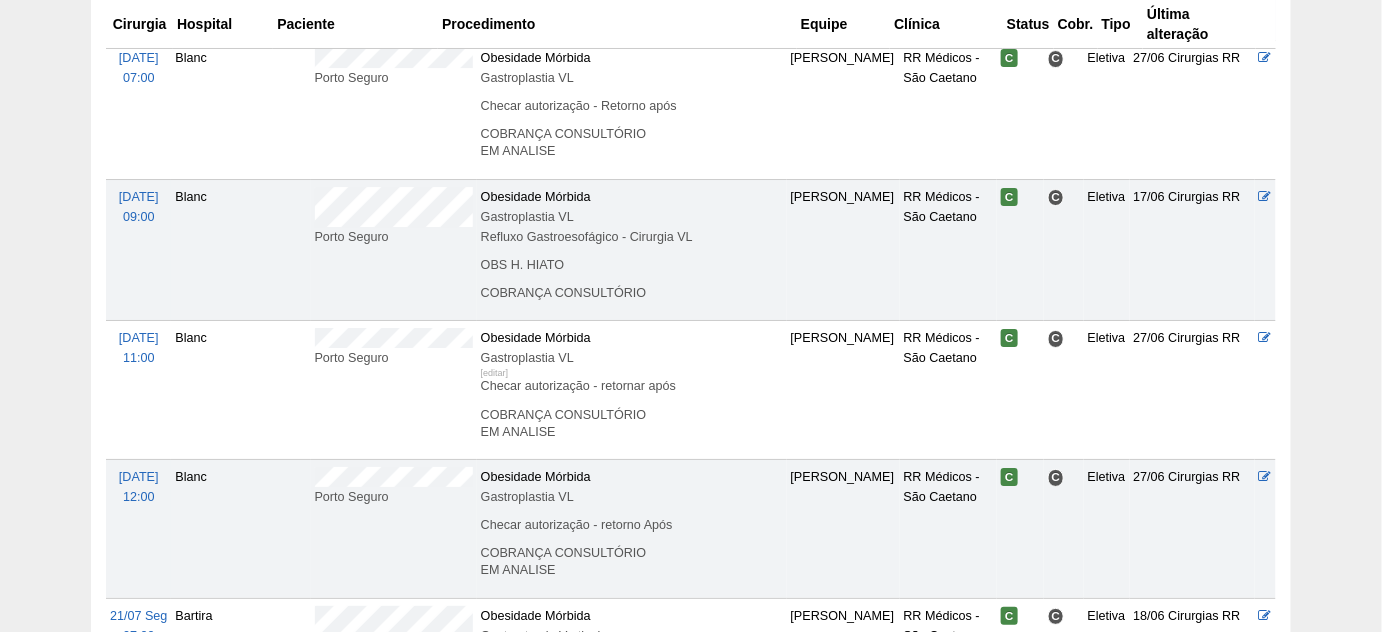 scroll, scrollTop: 2363, scrollLeft: 0, axis: vertical 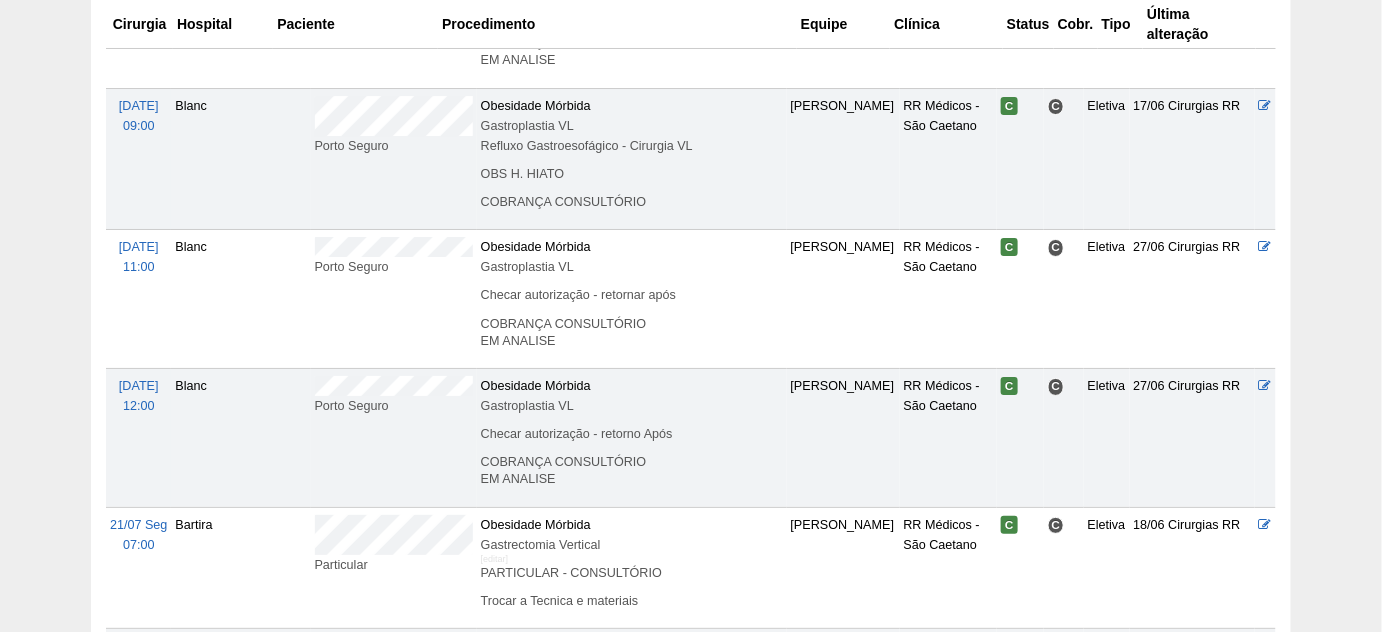 click on "Particular" at bounding box center [394, 565] 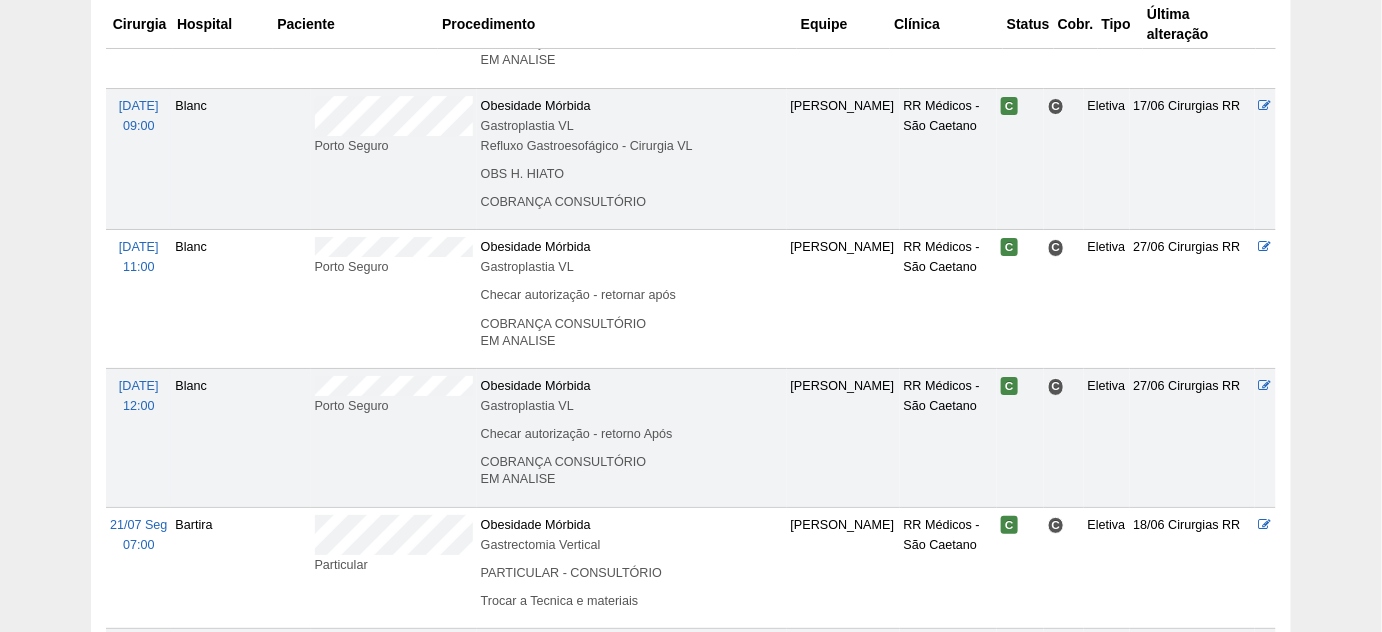 click on "21/07 Seg
07:00
Bartira
Particular
Obesidade Mórbida
Gastrectomia Vertical
[editar] PARTICULAR - CONSULTÓRIO
Trocar a Tecnica e materiais
Paulo Regina
RR Médicos - São Caetano
C
C
Eletiva
18/06  Cirurgias RR" at bounding box center (691, 568) 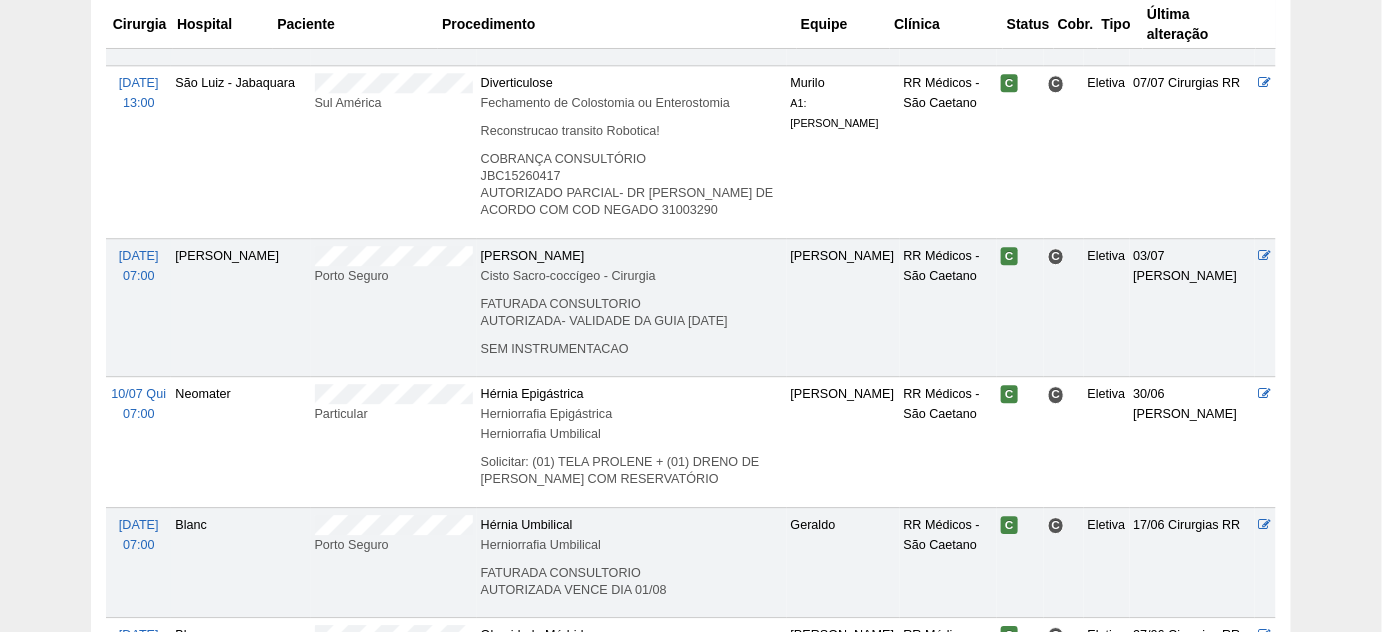 scroll, scrollTop: 1536, scrollLeft: 0, axis: vertical 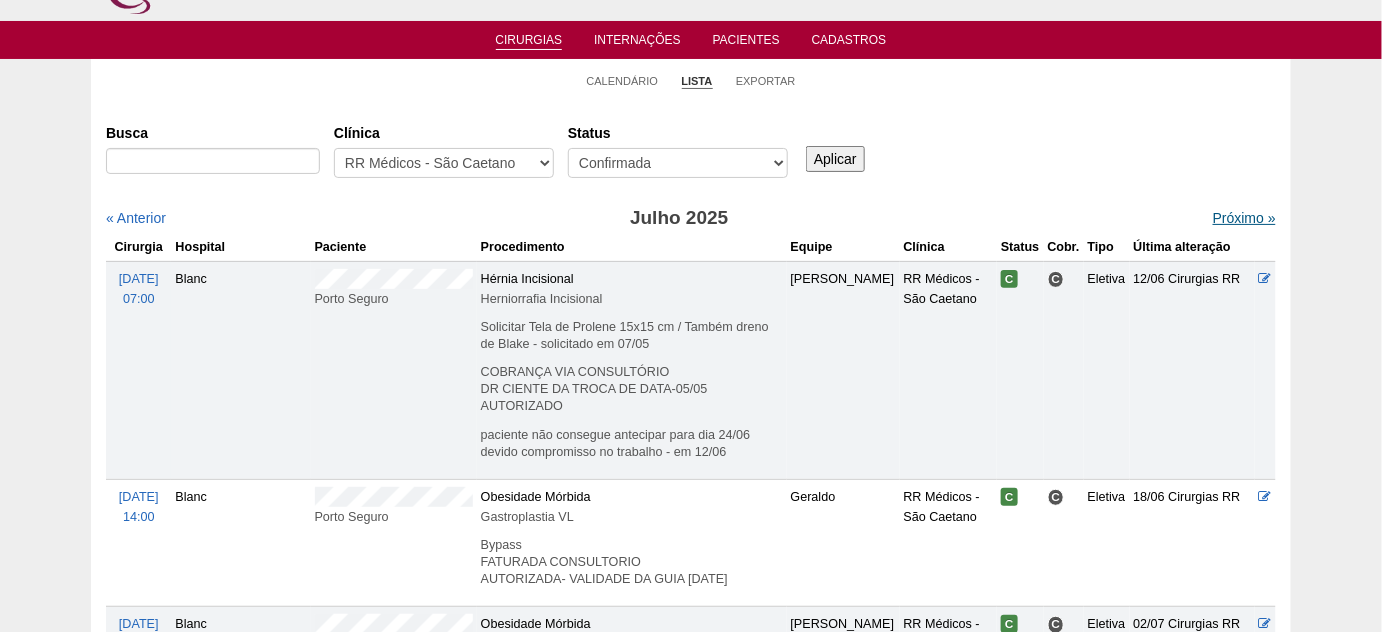 click on "Próximo »" at bounding box center [1244, 218] 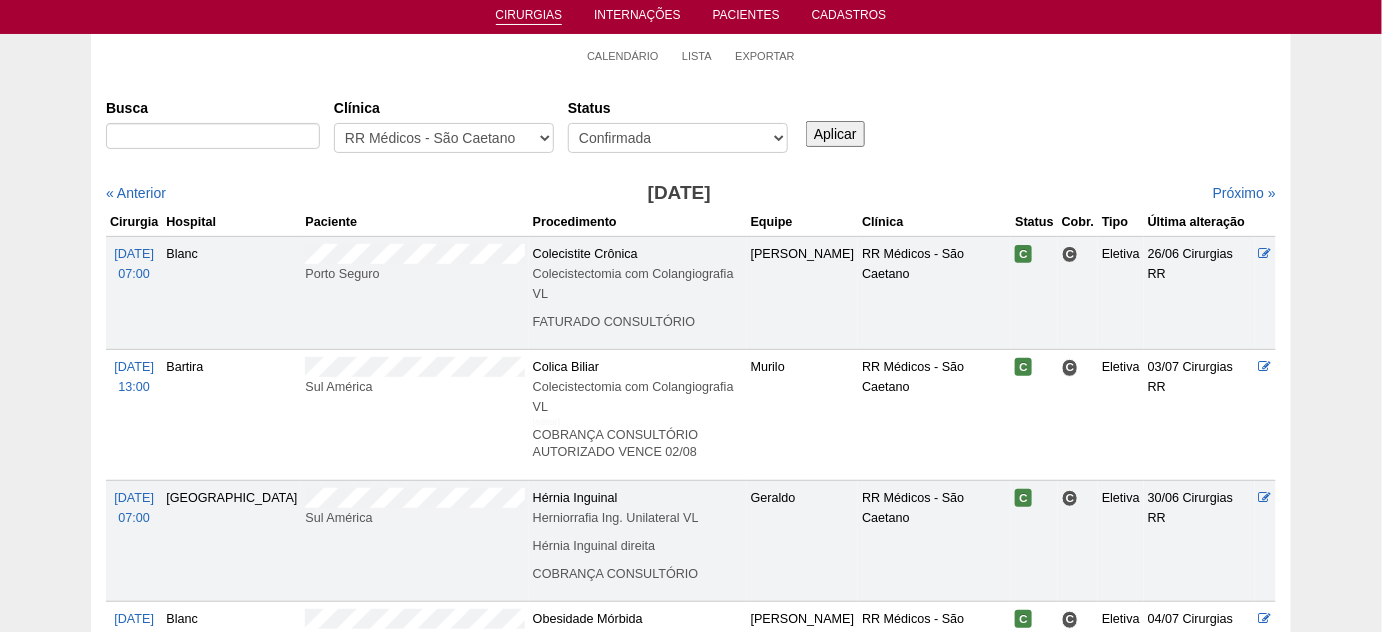 scroll, scrollTop: 0, scrollLeft: 0, axis: both 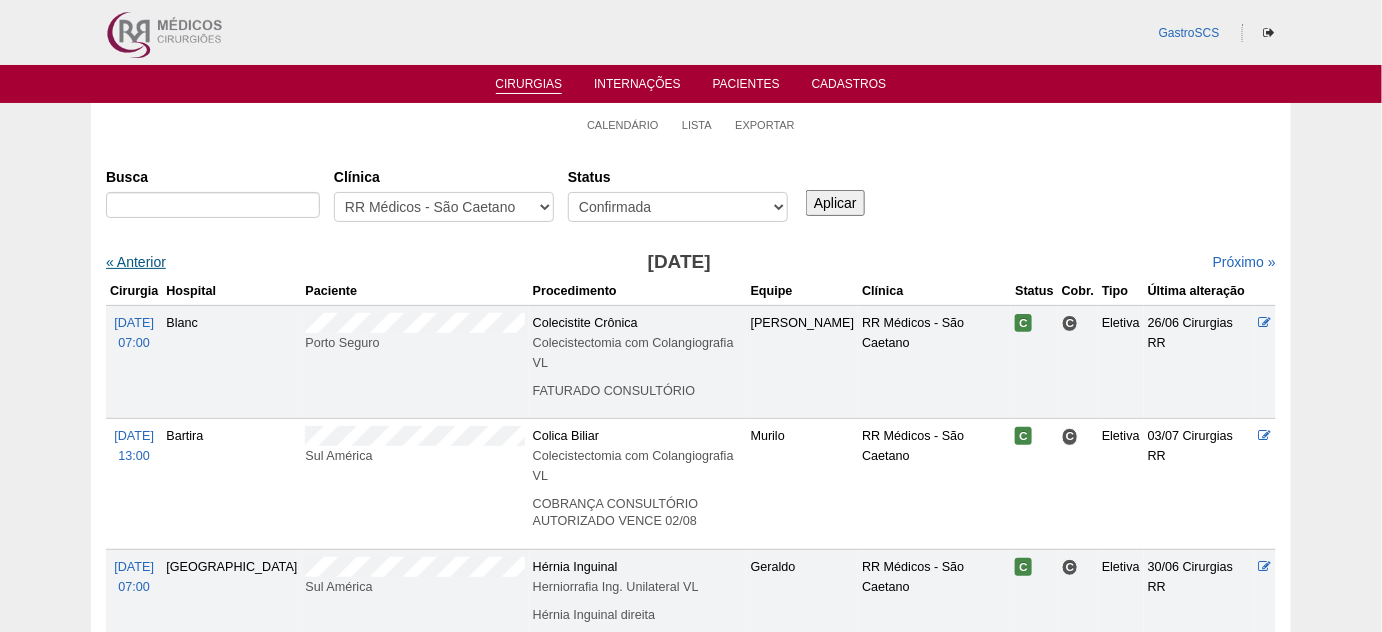 click on "« Anterior" at bounding box center [136, 262] 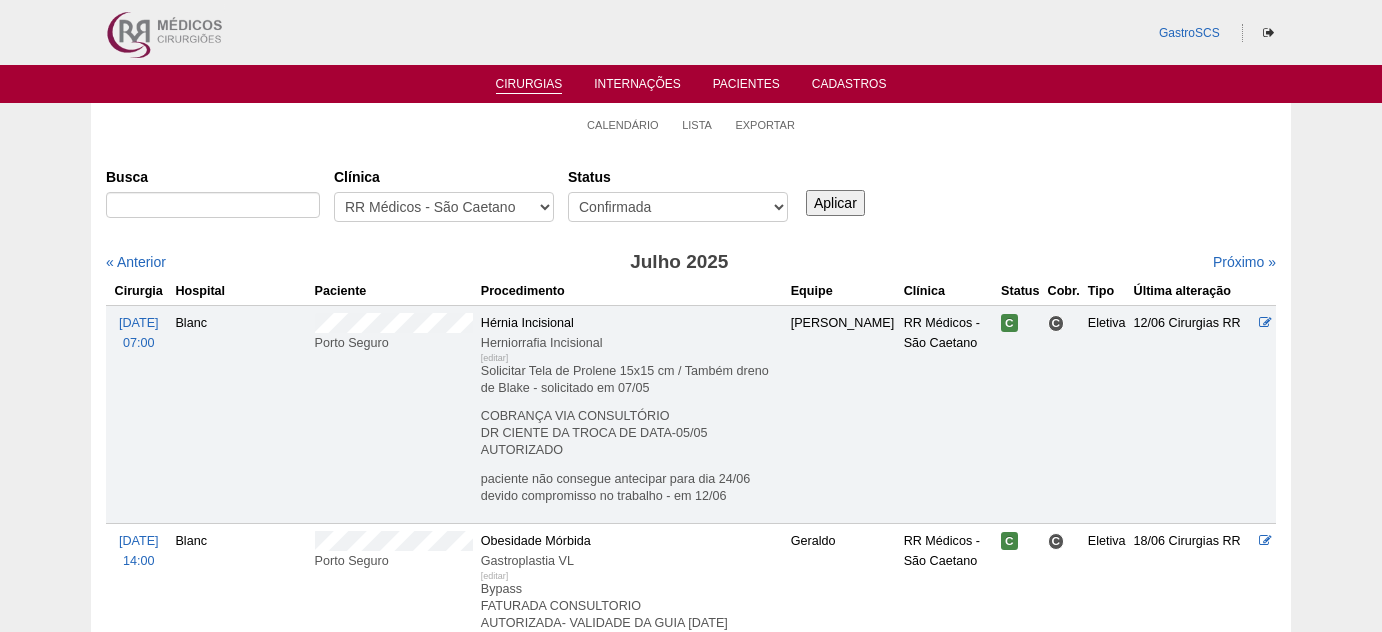 scroll, scrollTop: 0, scrollLeft: 0, axis: both 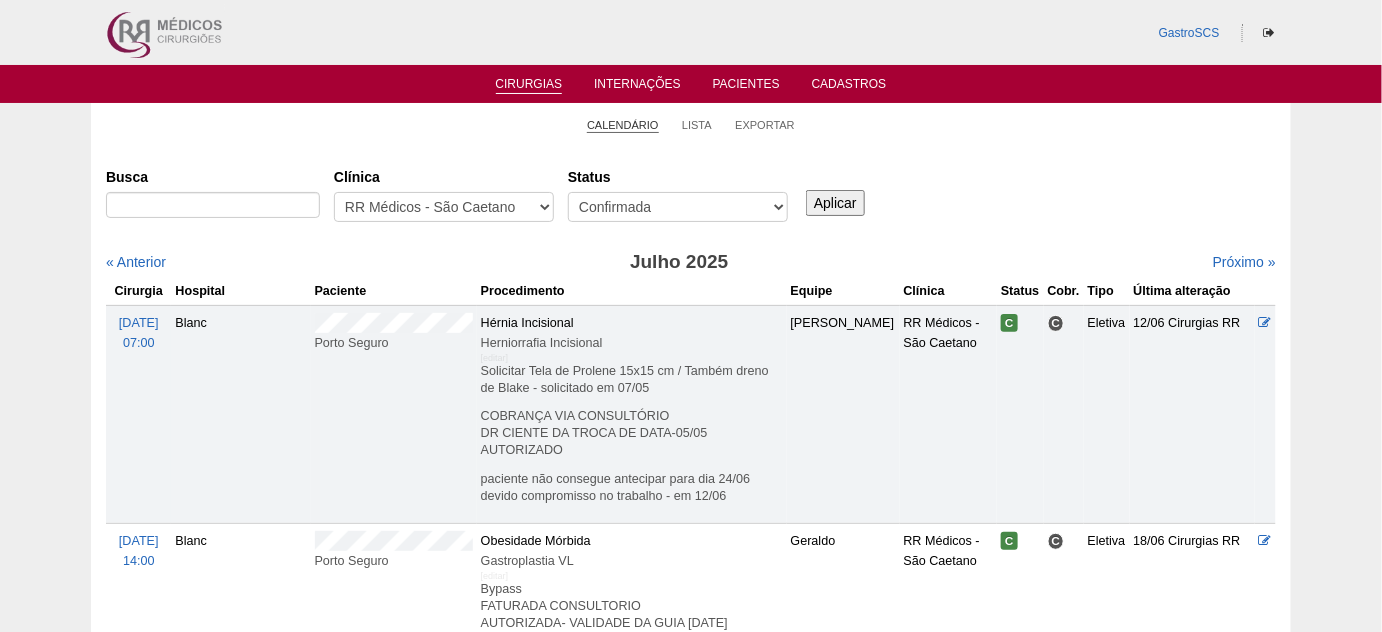 click on "Calendário" at bounding box center (623, 125) 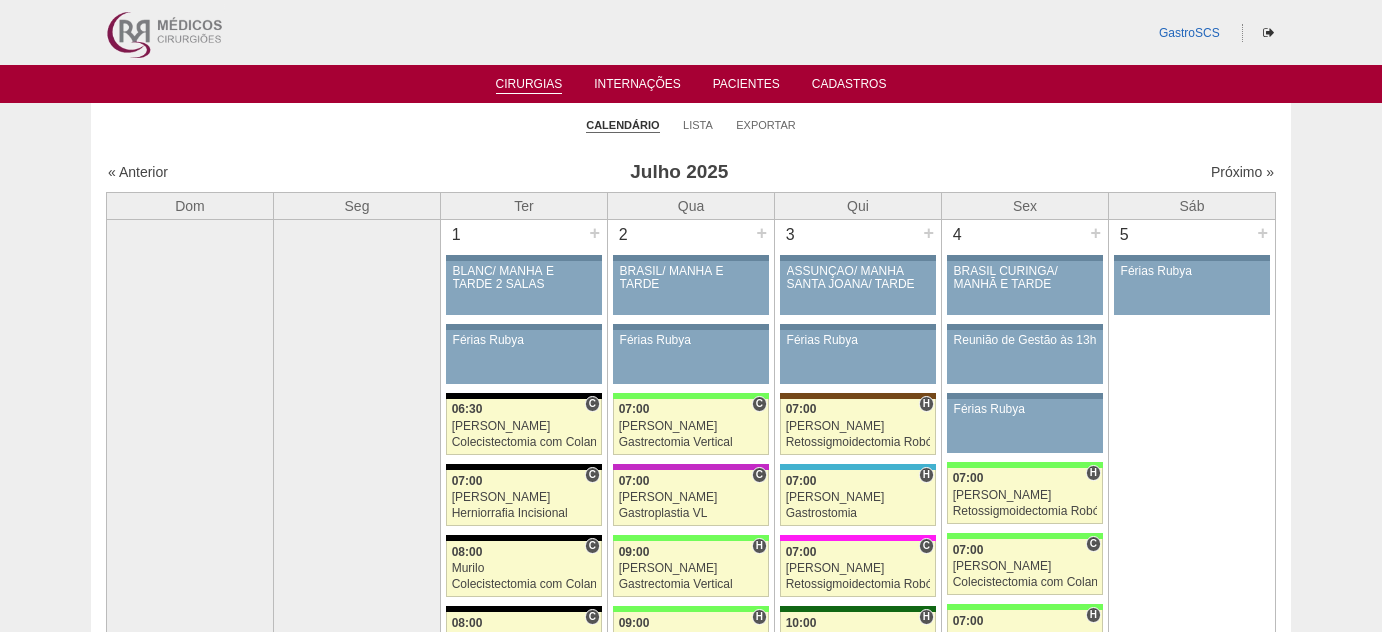 scroll, scrollTop: 0, scrollLeft: 0, axis: both 